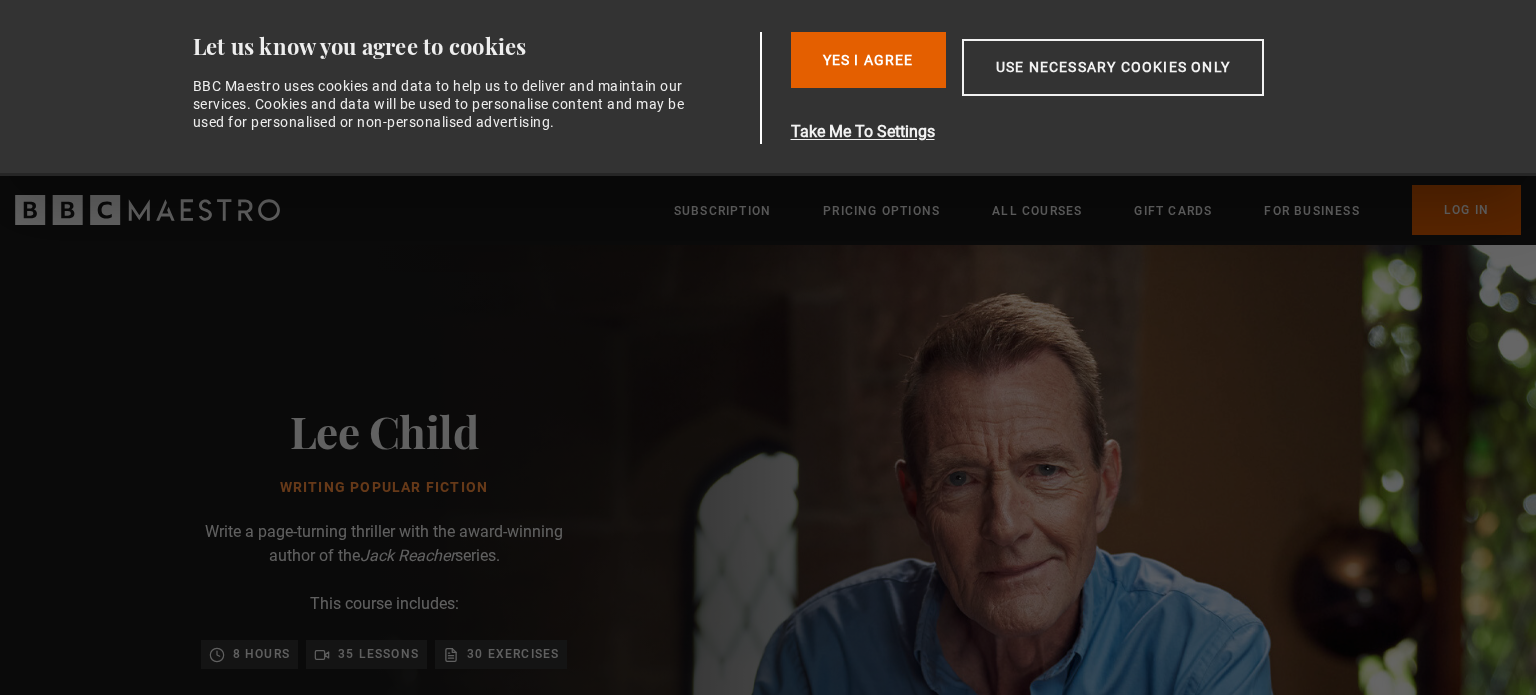 scroll, scrollTop: 0, scrollLeft: 0, axis: both 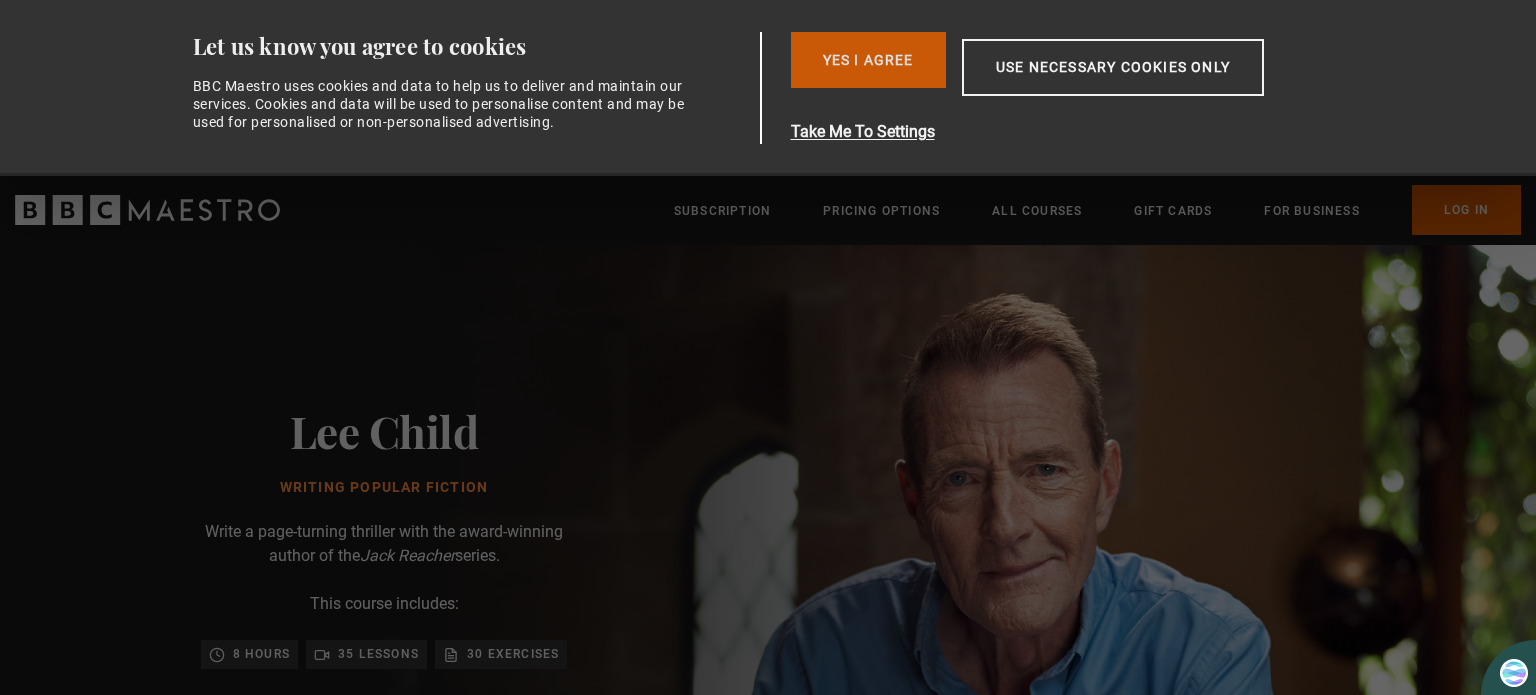 click on "Yes I Agree" at bounding box center (868, 60) 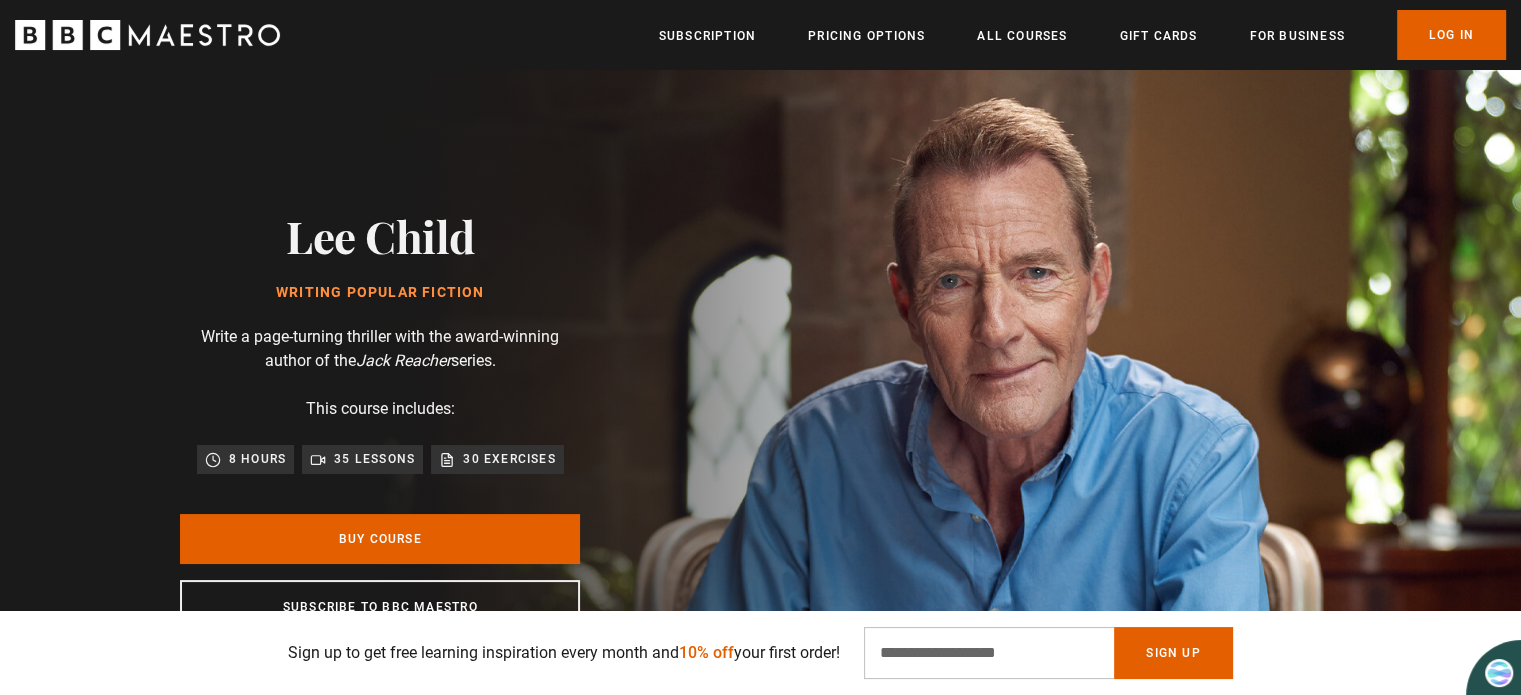 scroll, scrollTop: 0, scrollLeft: 0, axis: both 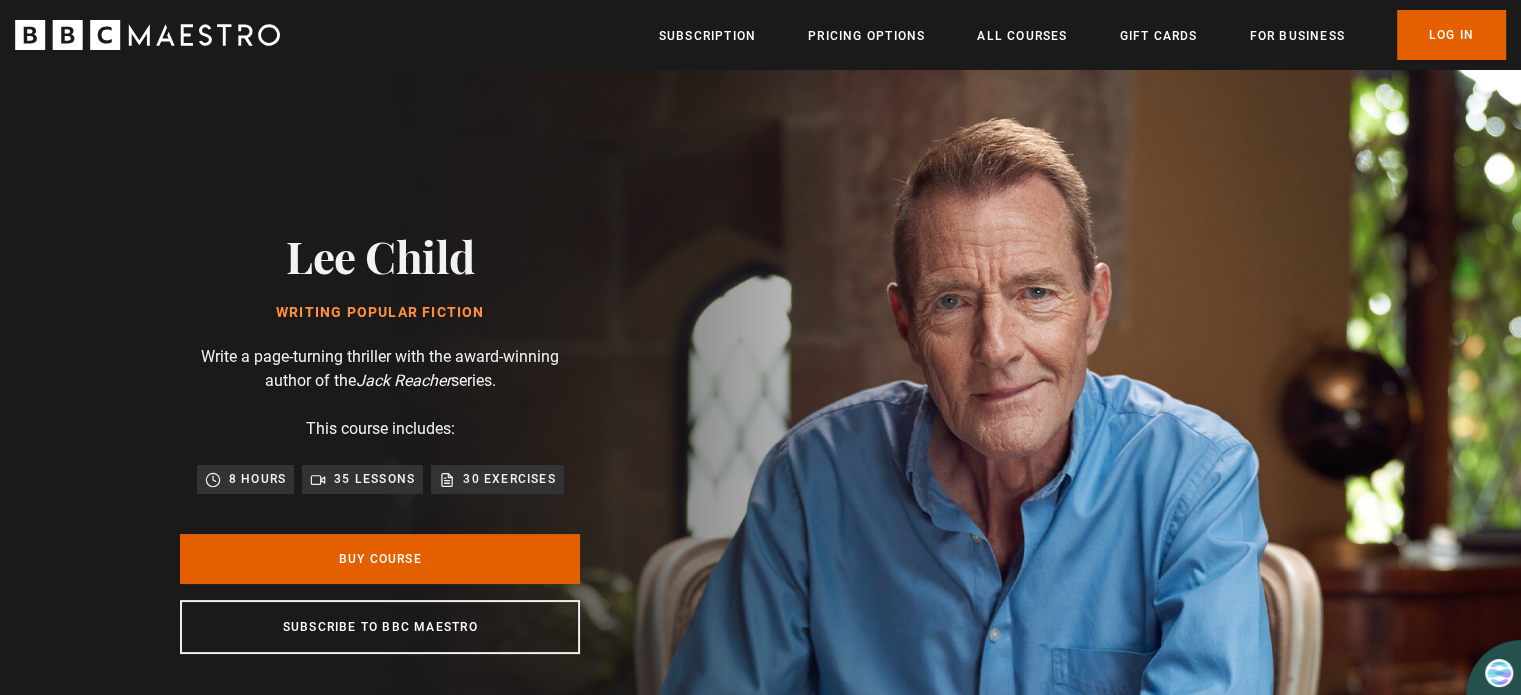 click on "30
exercises" at bounding box center [509, 479] 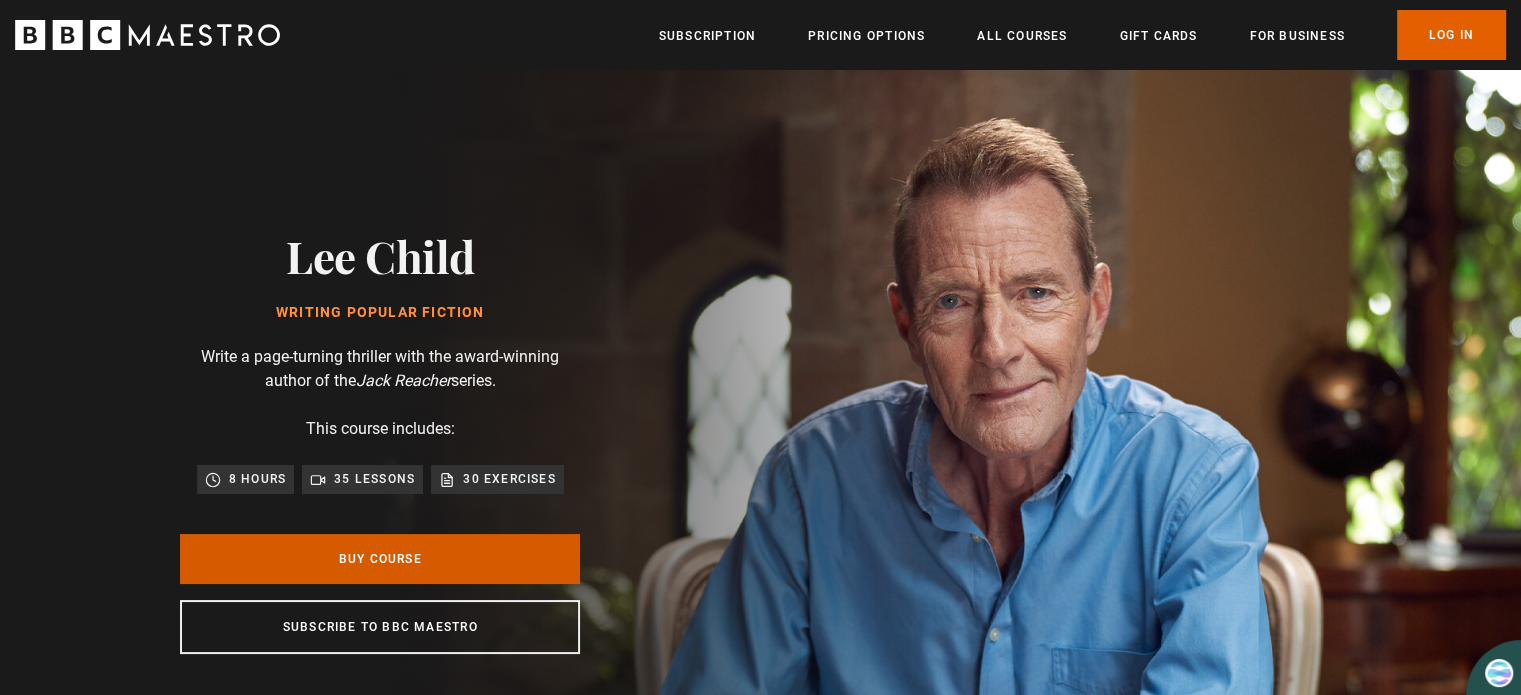scroll, scrollTop: 0, scrollLeft: 785, axis: horizontal 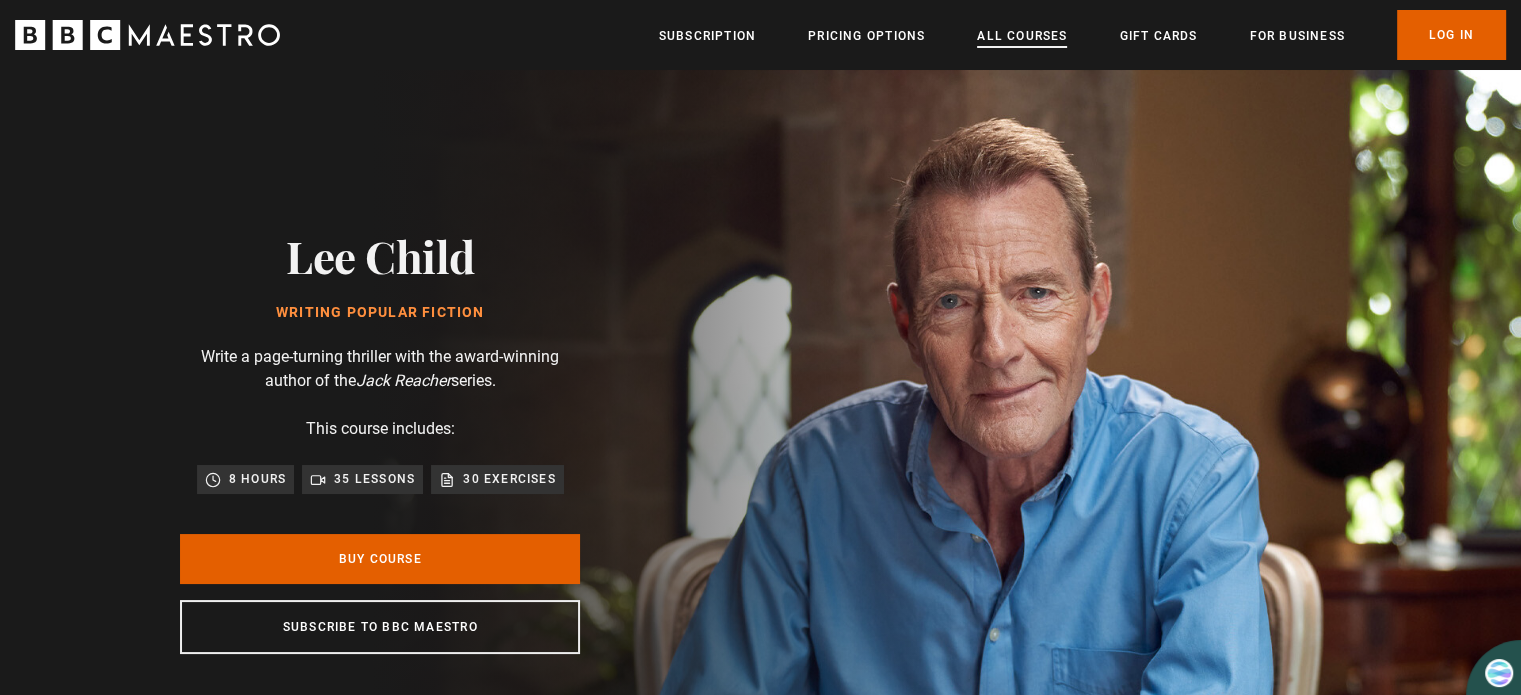 click on "All Courses" at bounding box center (1022, 36) 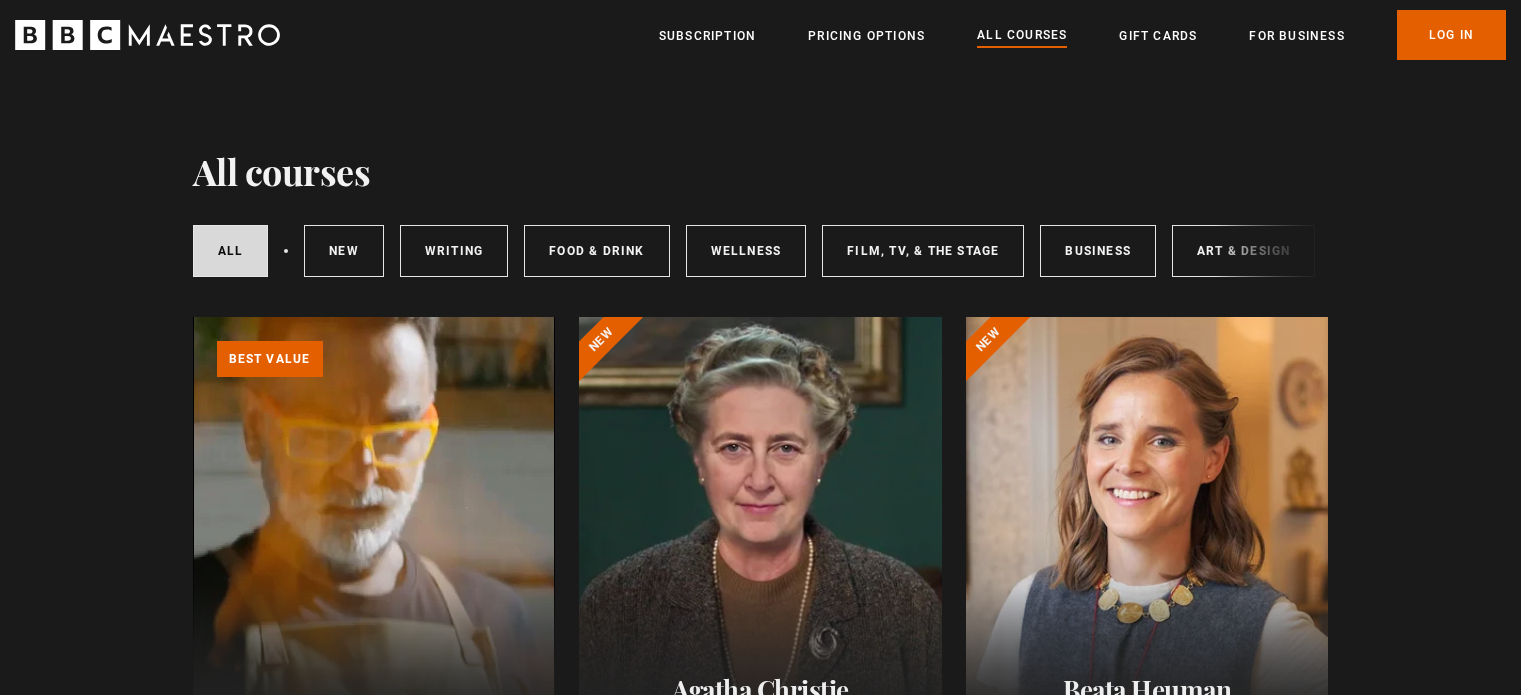 scroll, scrollTop: 0, scrollLeft: 0, axis: both 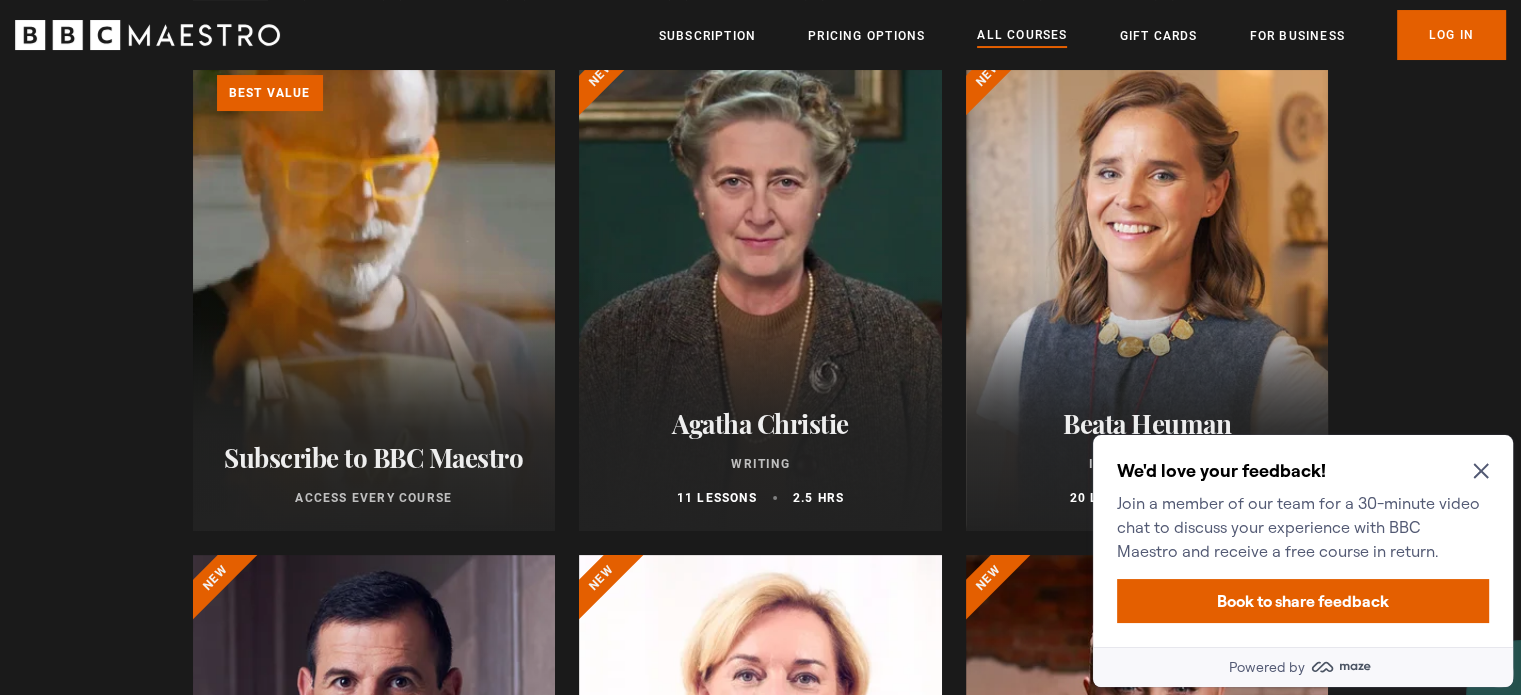 click on "We'd love your feedback!" at bounding box center (1299, 471) 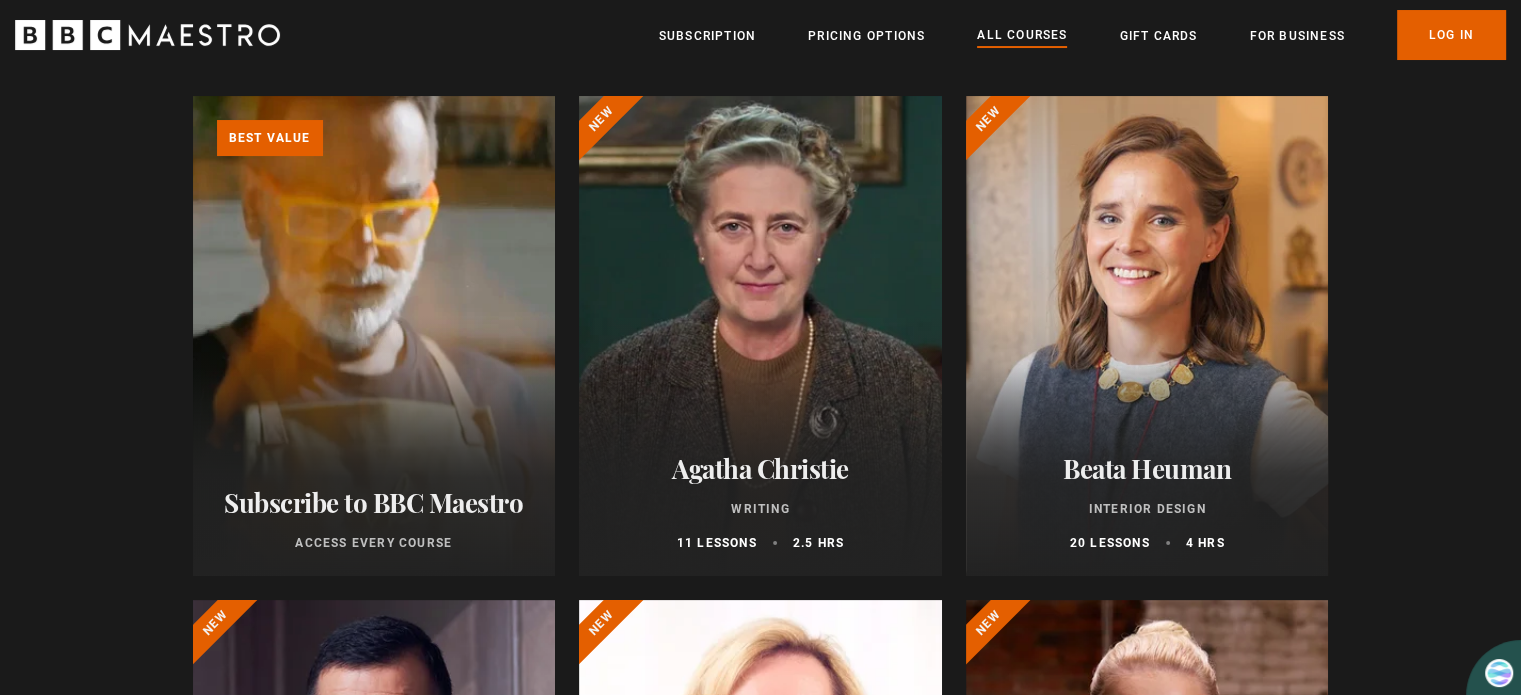 scroll, scrollTop: 0, scrollLeft: 0, axis: both 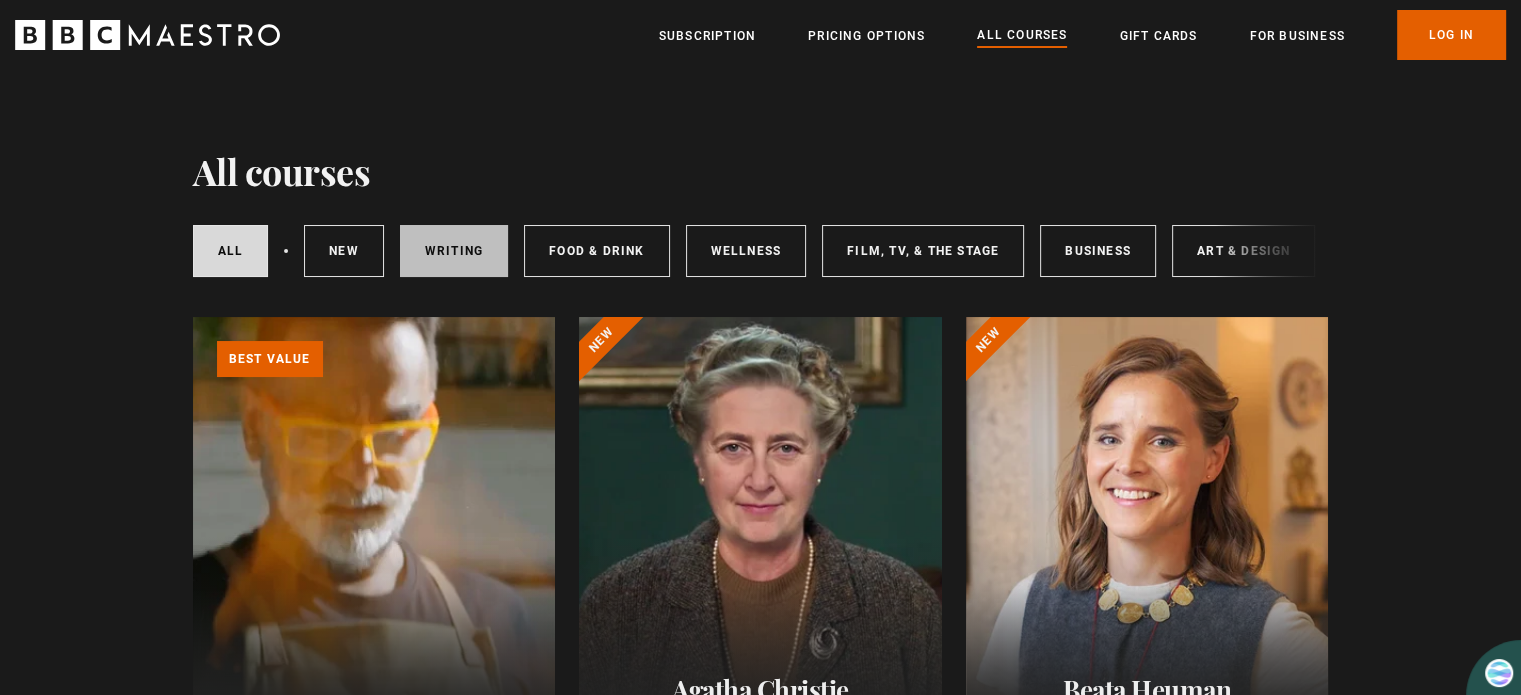 click on "Writing" at bounding box center (454, 251) 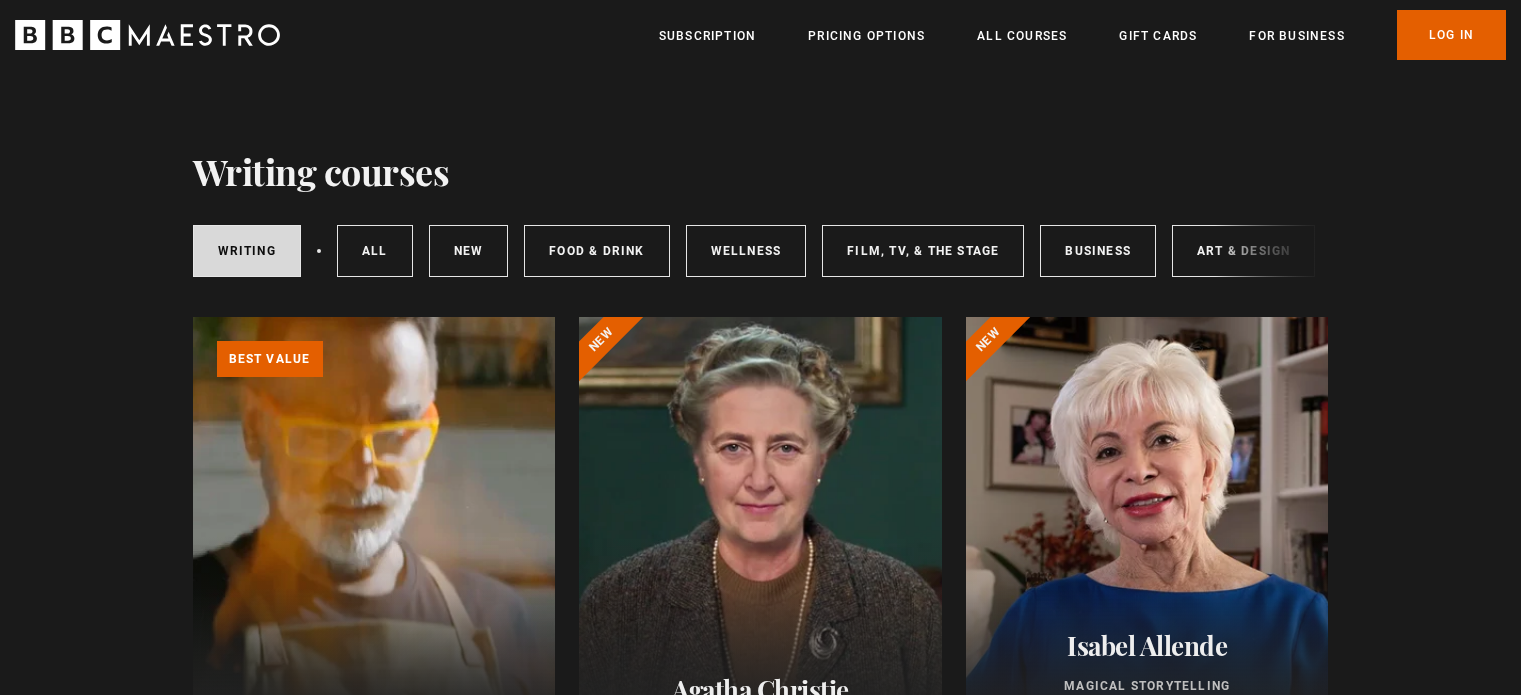 scroll, scrollTop: 56, scrollLeft: 0, axis: vertical 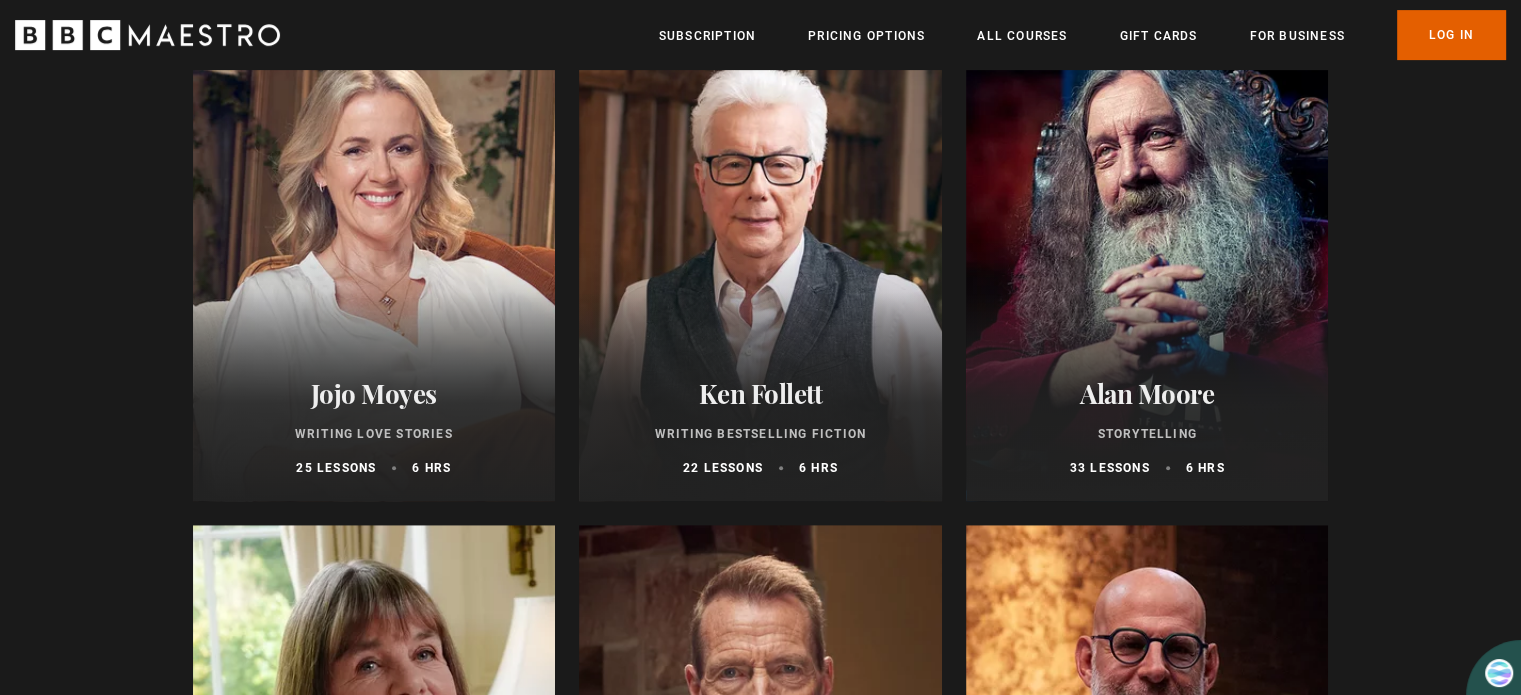 click on "Ken Follett" at bounding box center [760, 393] 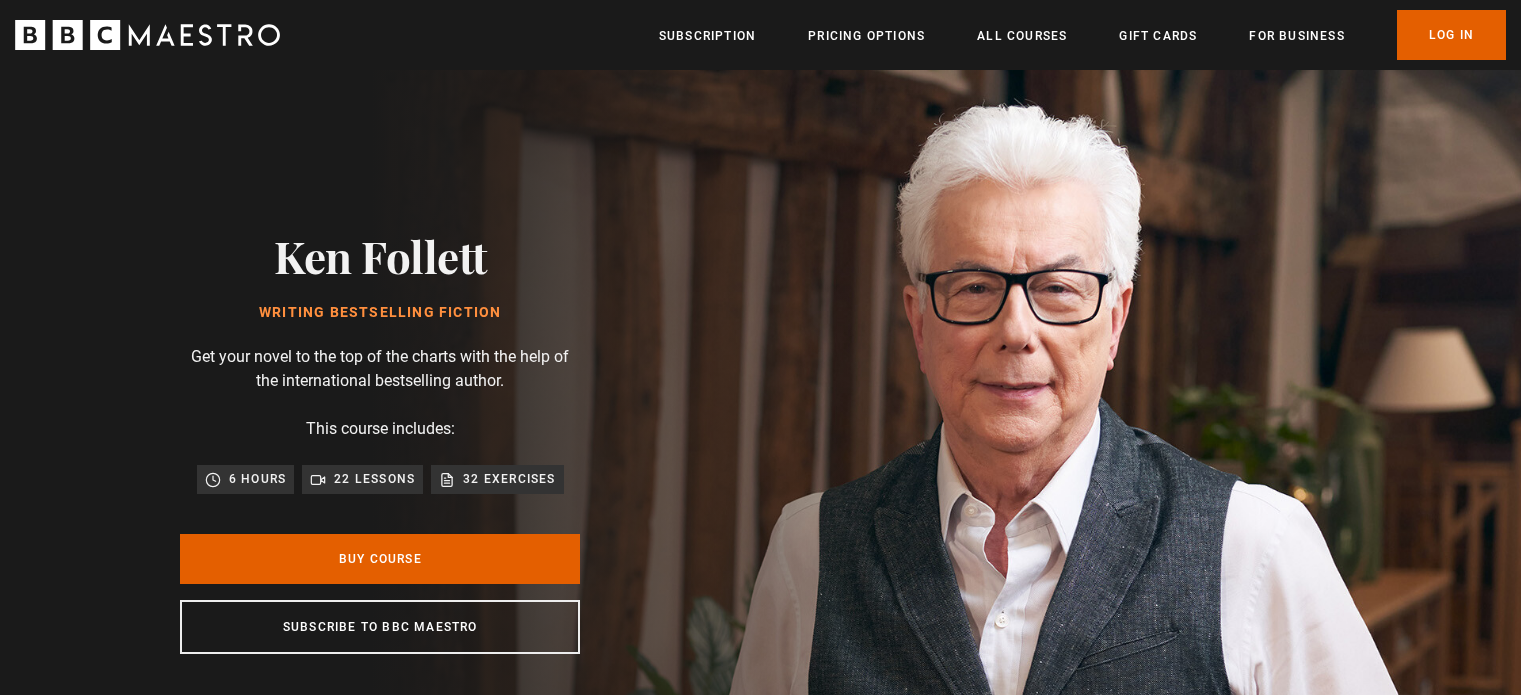 scroll, scrollTop: 0, scrollLeft: 0, axis: both 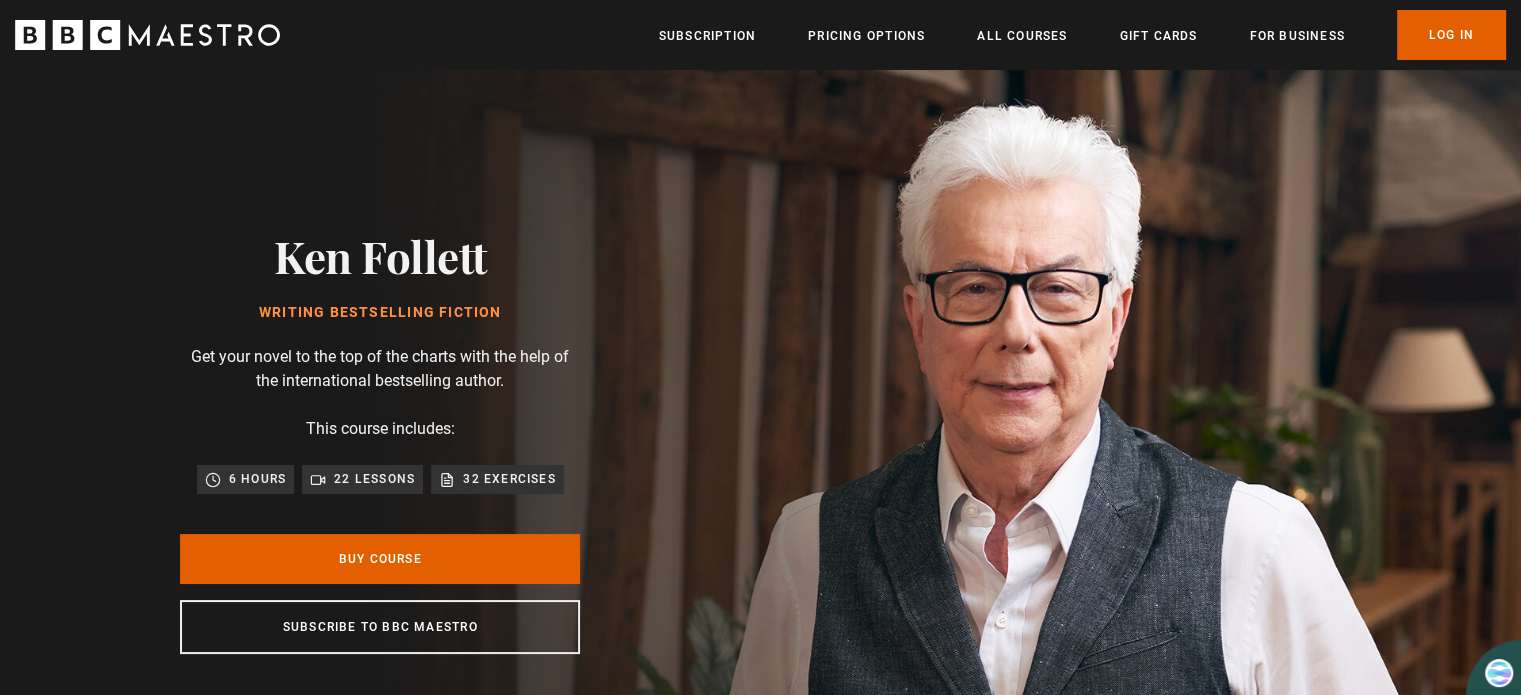 click at bounding box center (830, 442) 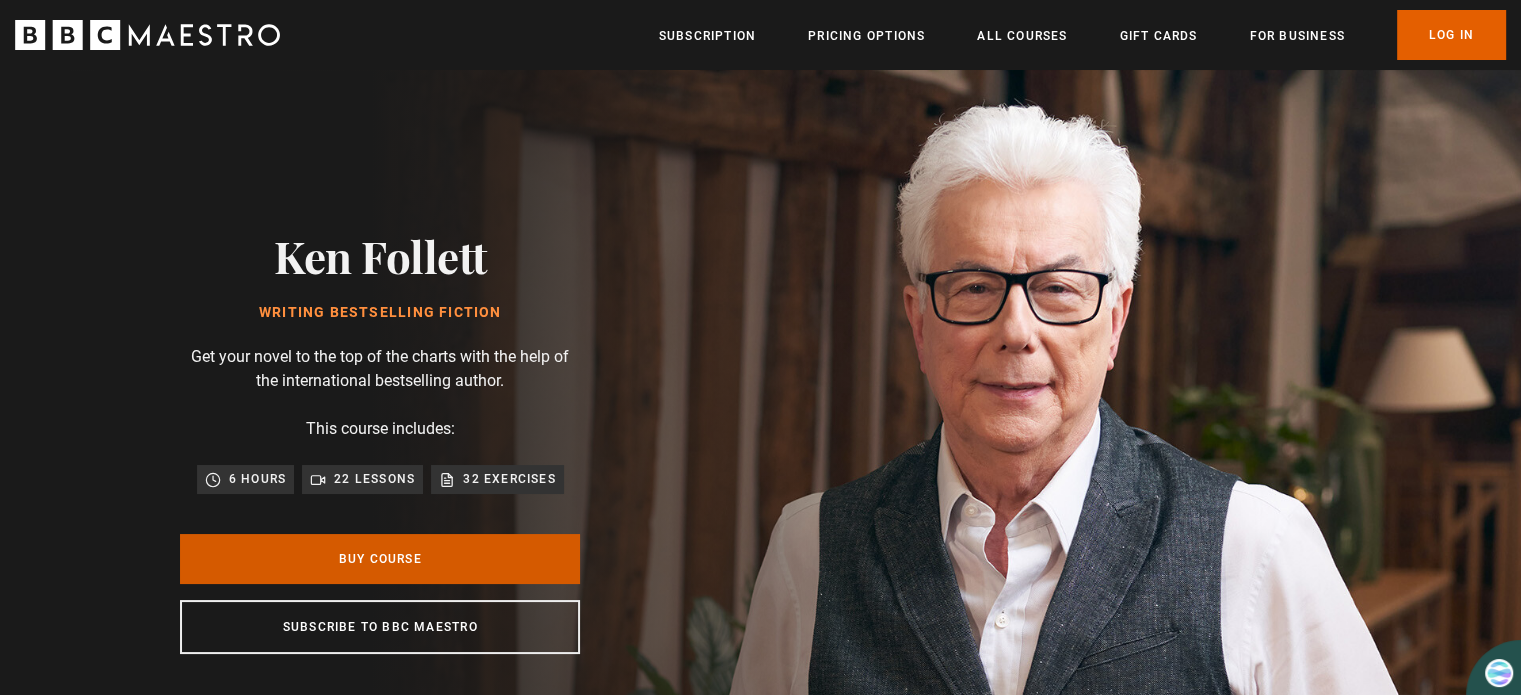 scroll, scrollTop: 0, scrollLeft: 1833, axis: horizontal 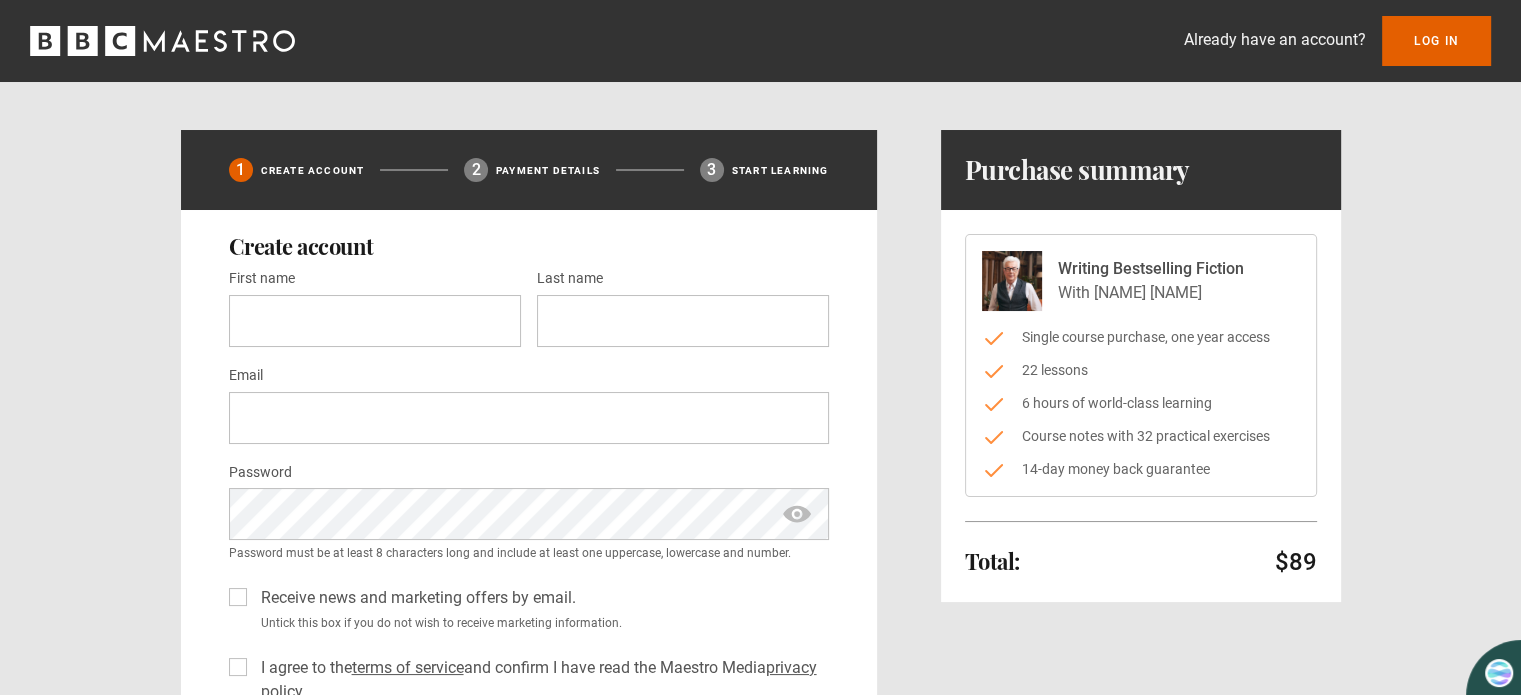 click at bounding box center (1506, 680) 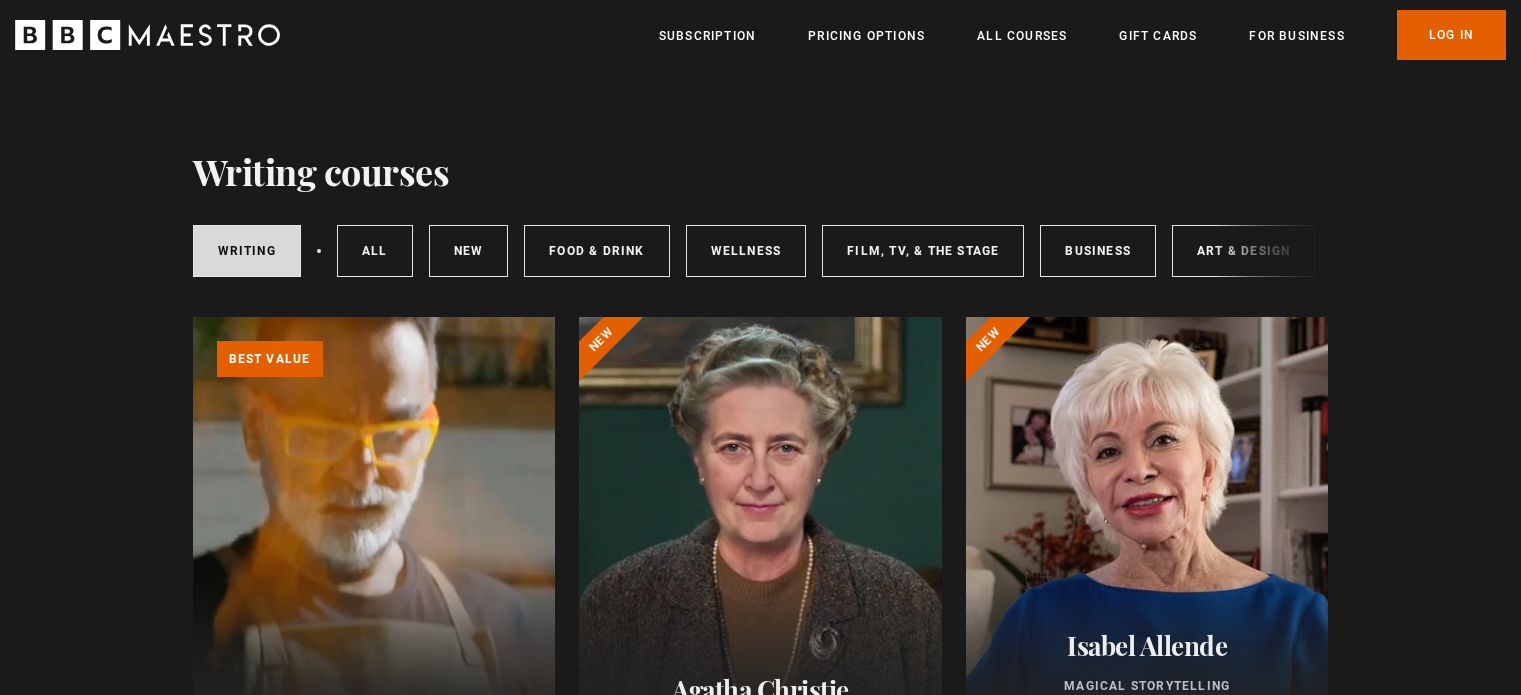scroll, scrollTop: 0, scrollLeft: 0, axis: both 